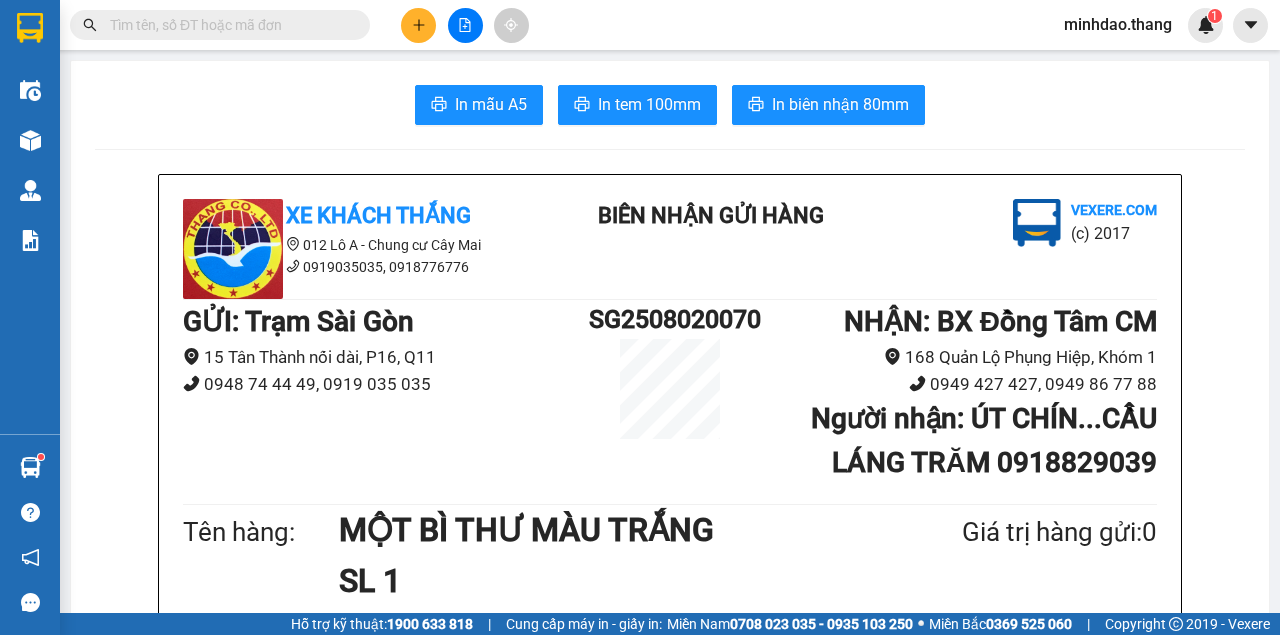 scroll, scrollTop: 0, scrollLeft: 0, axis: both 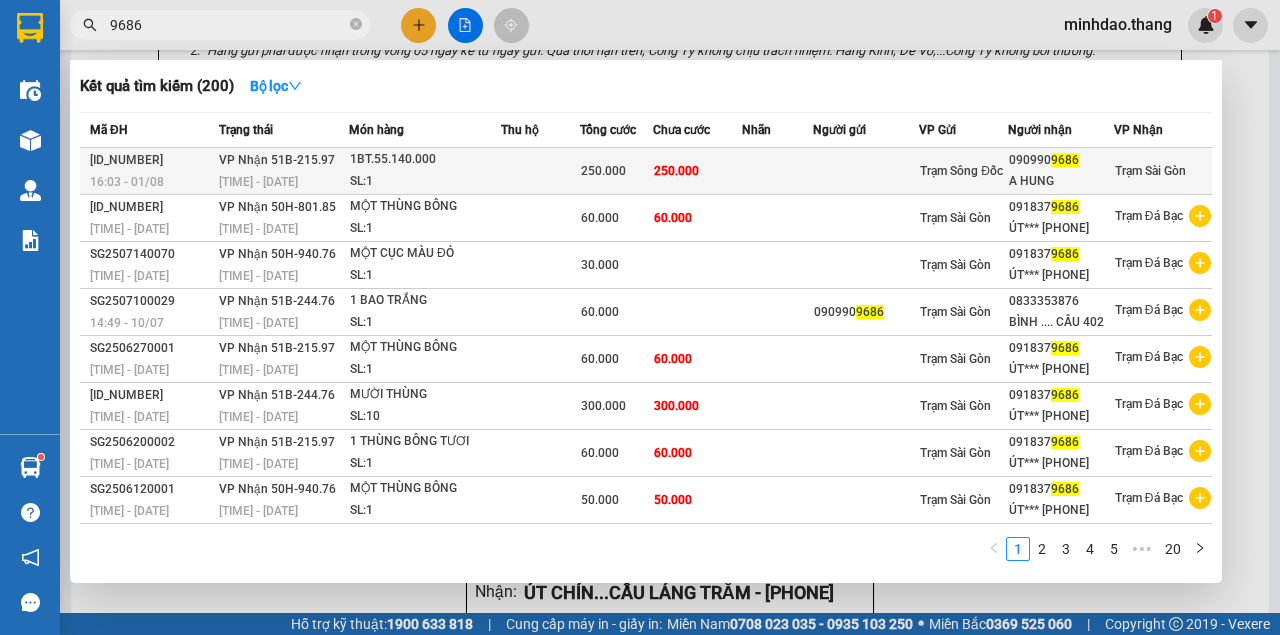 type on "9686" 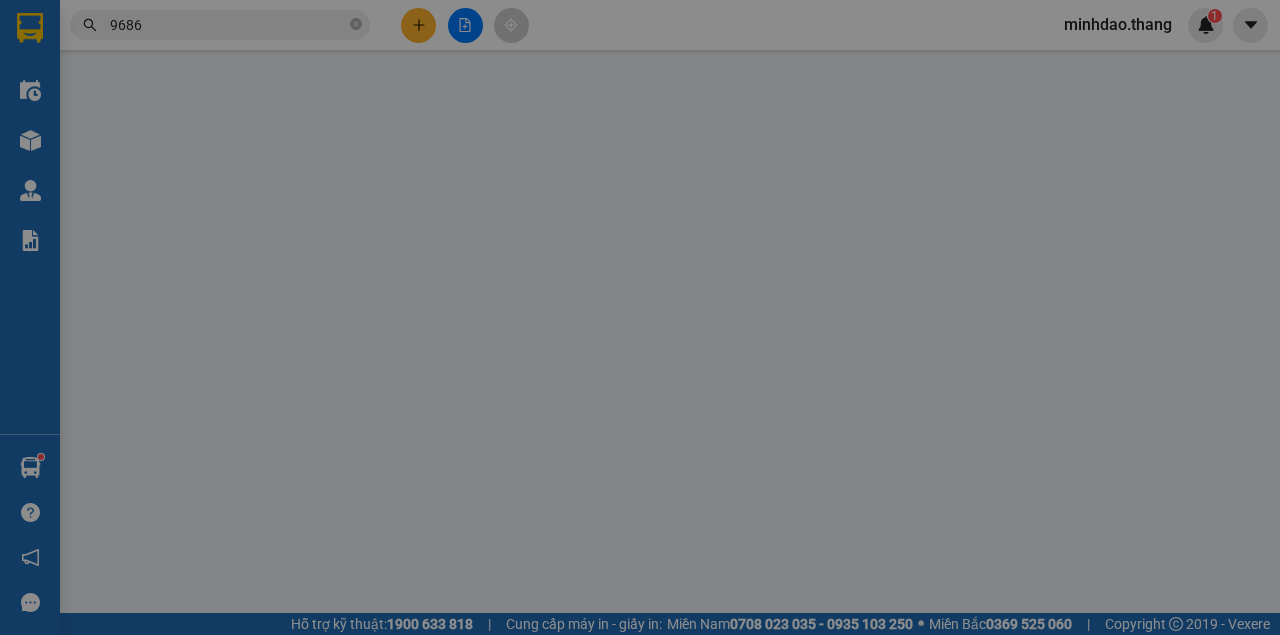 scroll, scrollTop: 0, scrollLeft: 0, axis: both 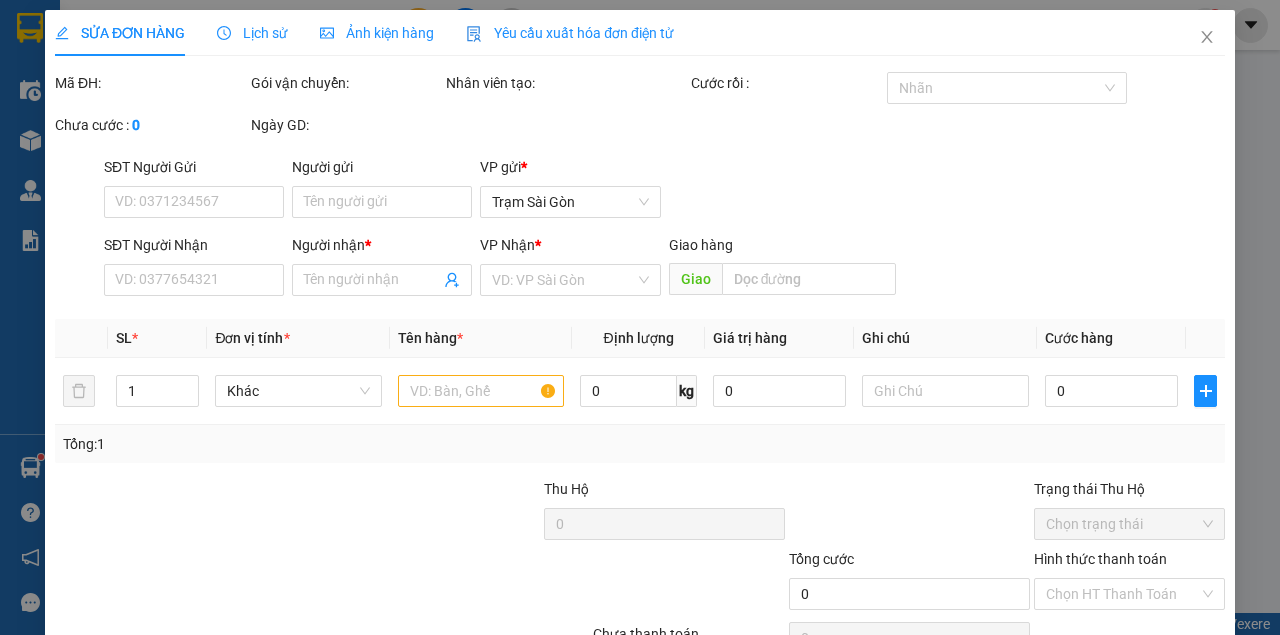 type on "0909909686" 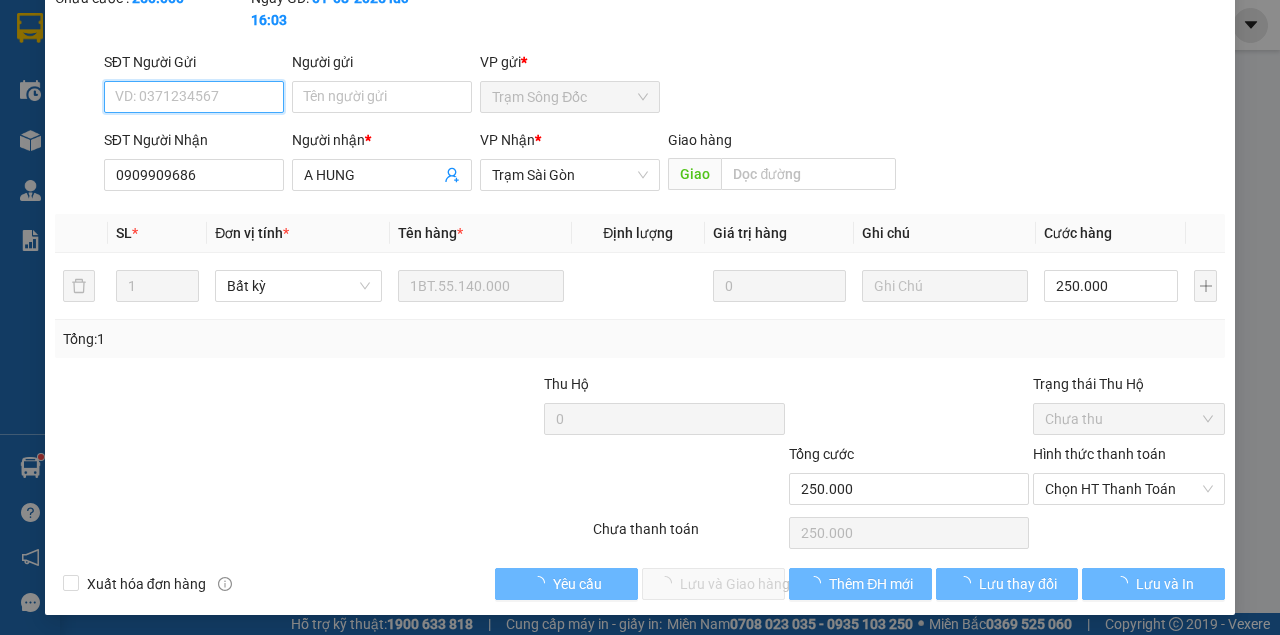 scroll, scrollTop: 129, scrollLeft: 0, axis: vertical 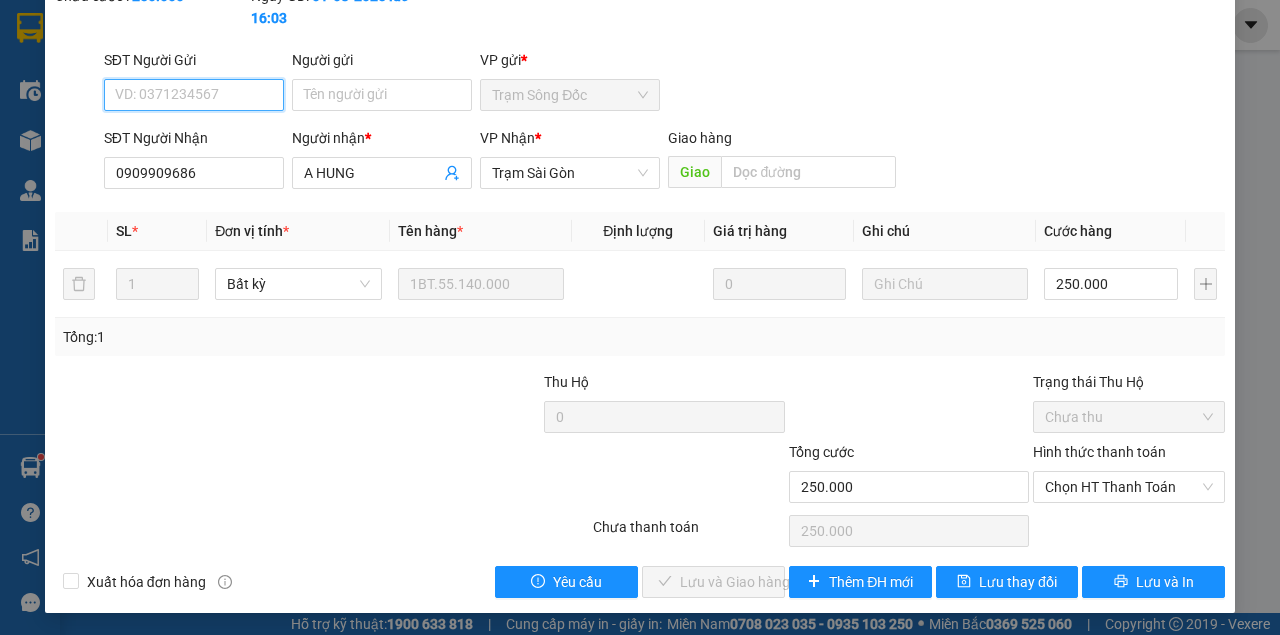drag, startPoint x: 1109, startPoint y: 492, endPoint x: 1108, endPoint y: 502, distance: 10.049875 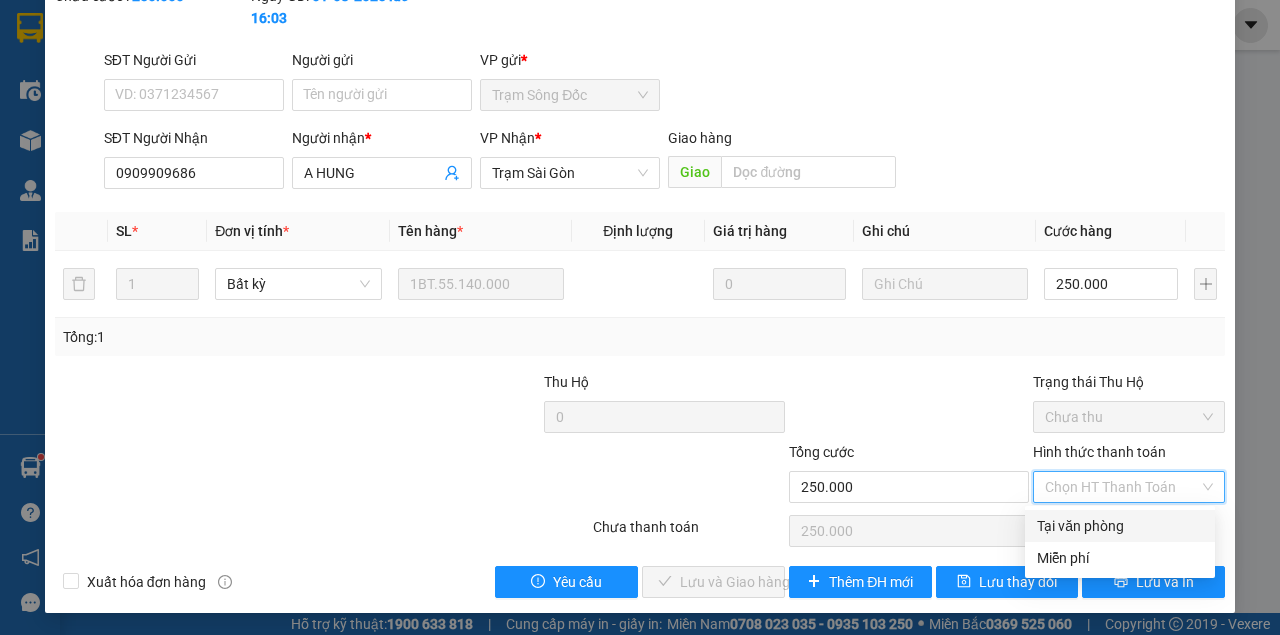 drag, startPoint x: 1088, startPoint y: 529, endPoint x: 936, endPoint y: 551, distance: 153.58385 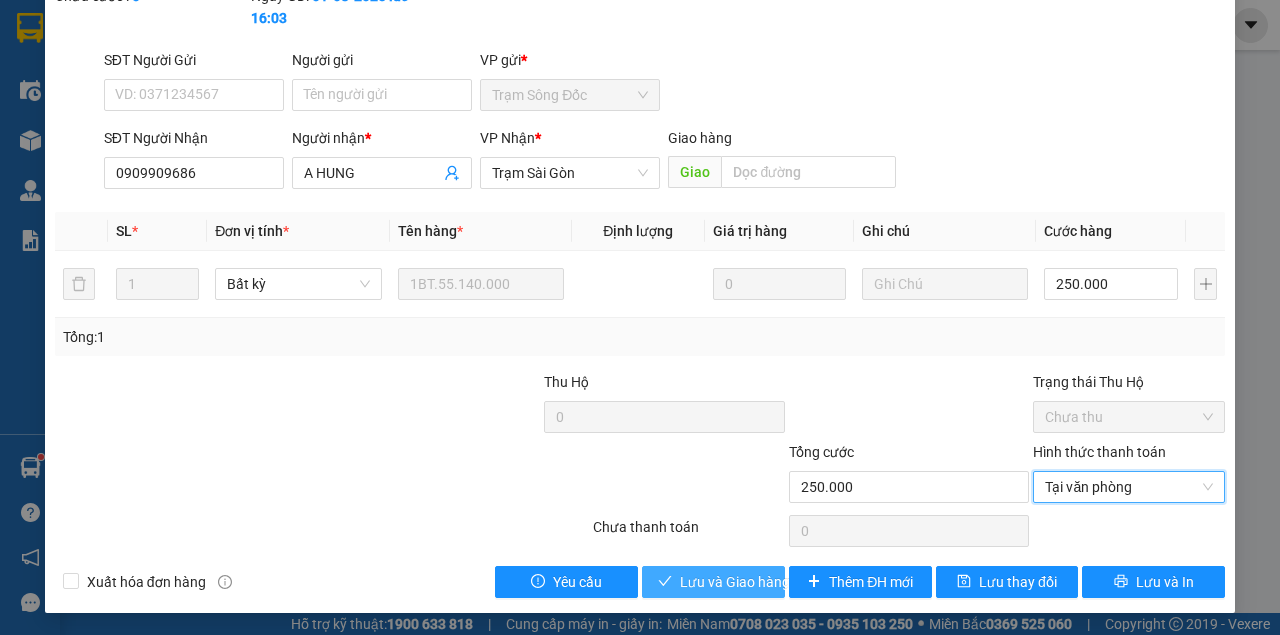 drag, startPoint x: 710, startPoint y: 584, endPoint x: 657, endPoint y: 511, distance: 90.21086 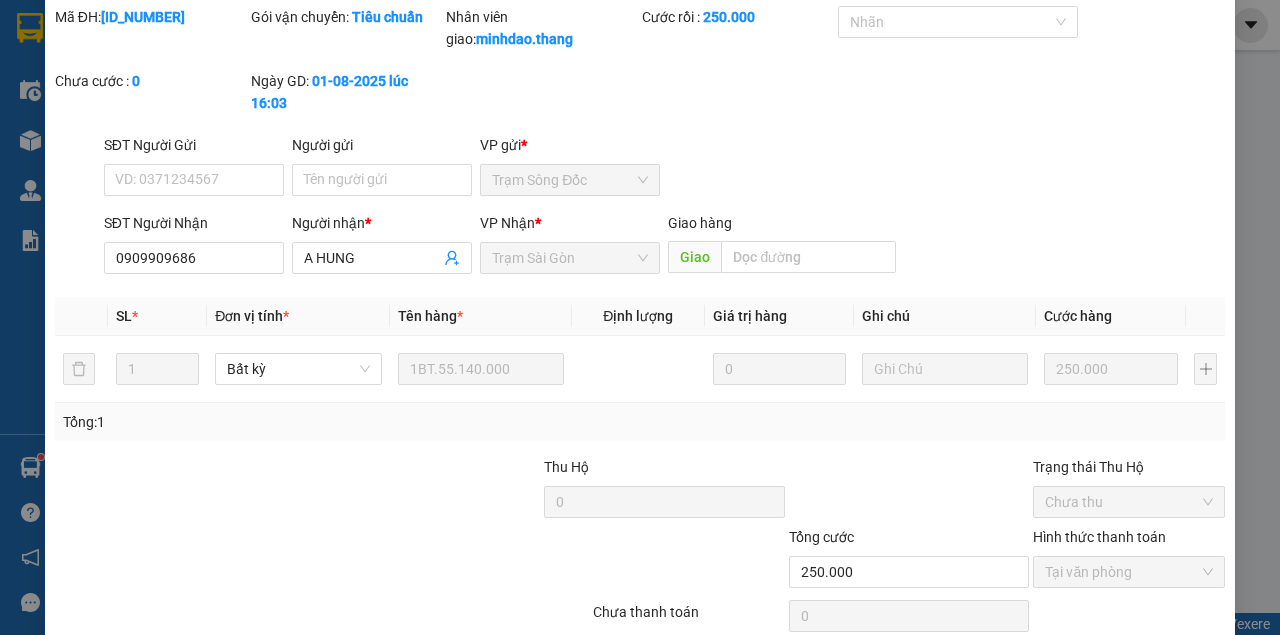 scroll, scrollTop: 18, scrollLeft: 0, axis: vertical 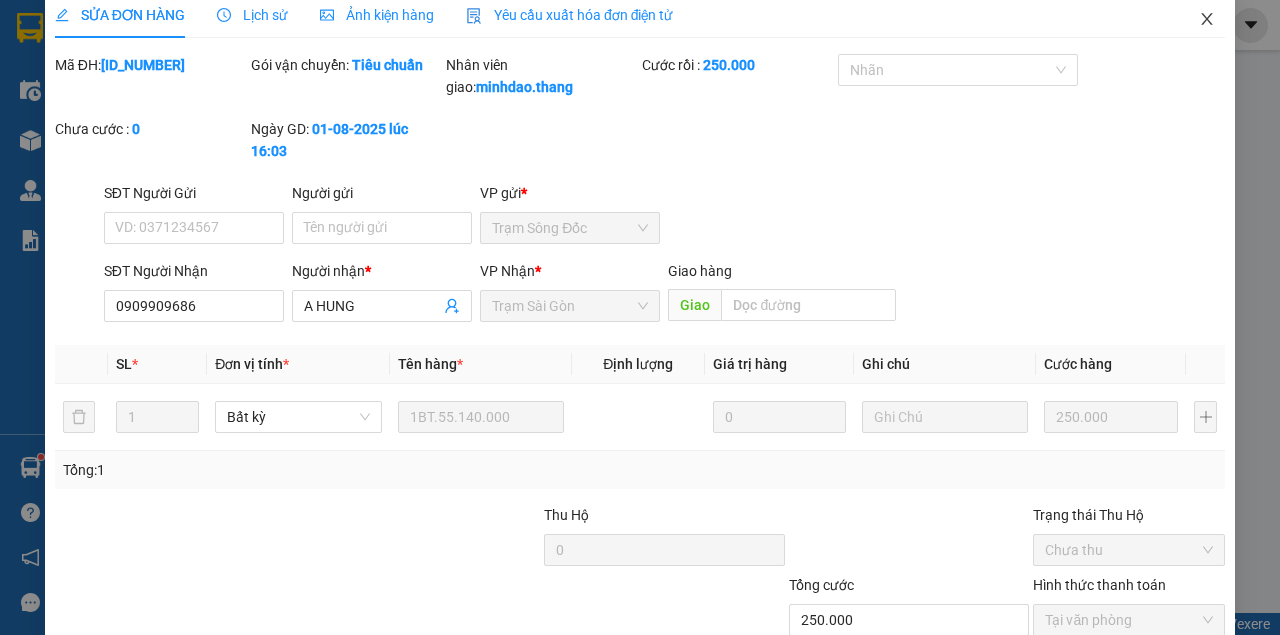 drag, startPoint x: 1194, startPoint y: 24, endPoint x: 1138, endPoint y: 44, distance: 59.464275 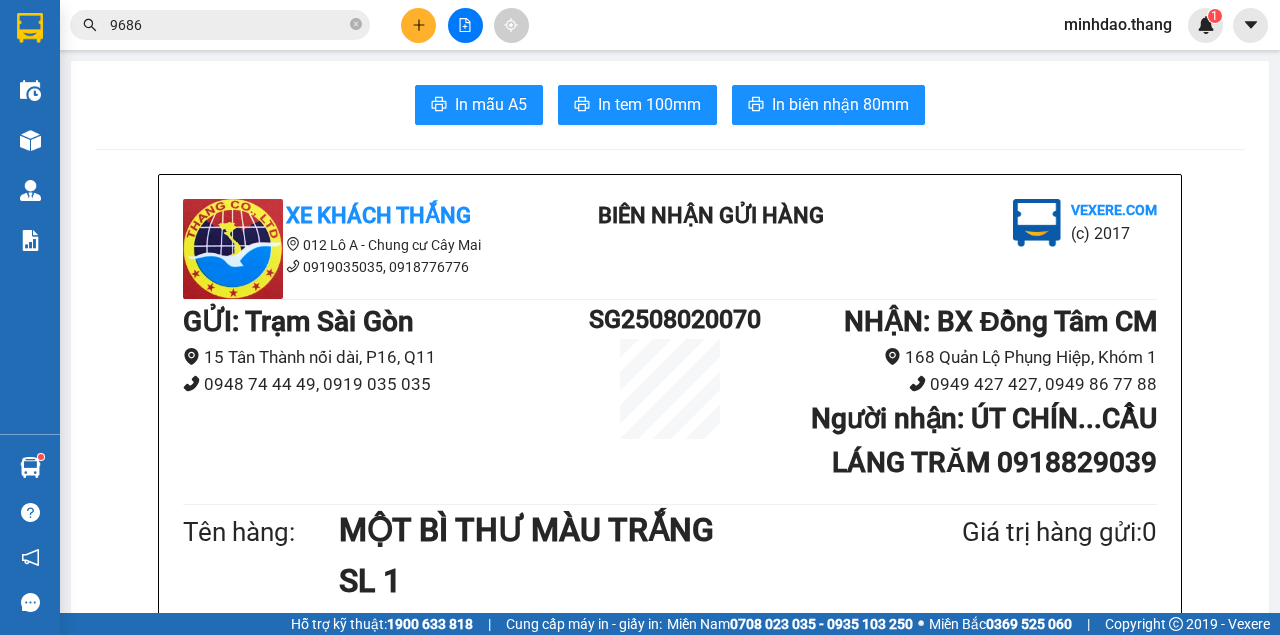 click on "9686" at bounding box center [220, 25] 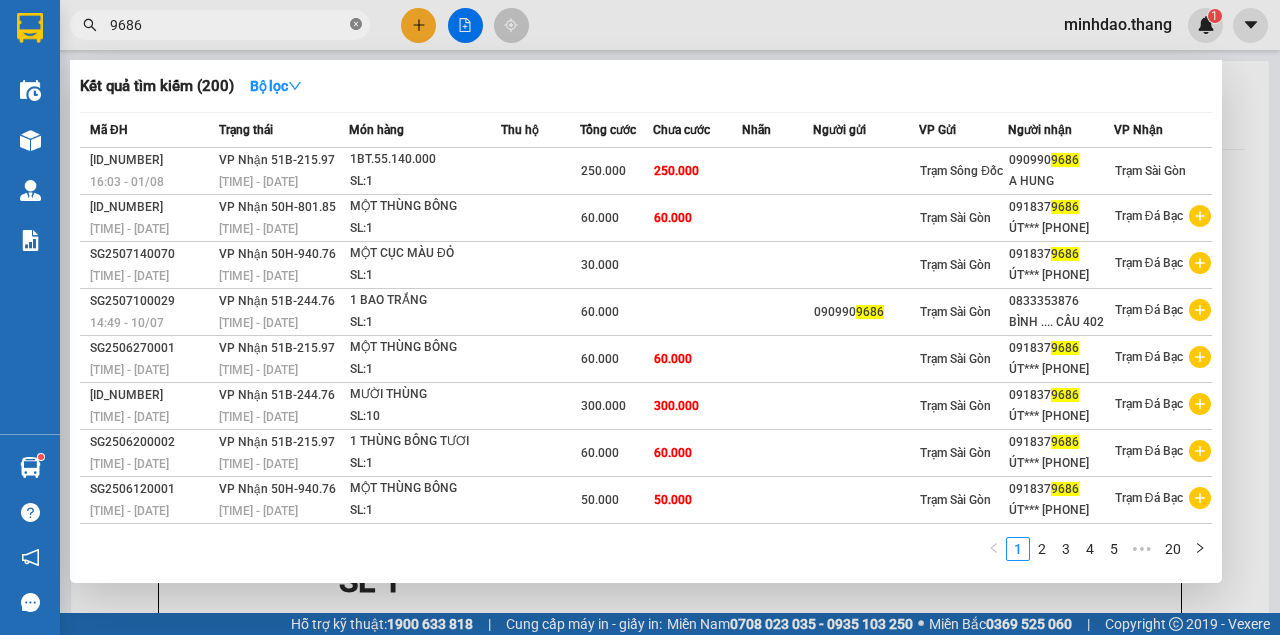 click 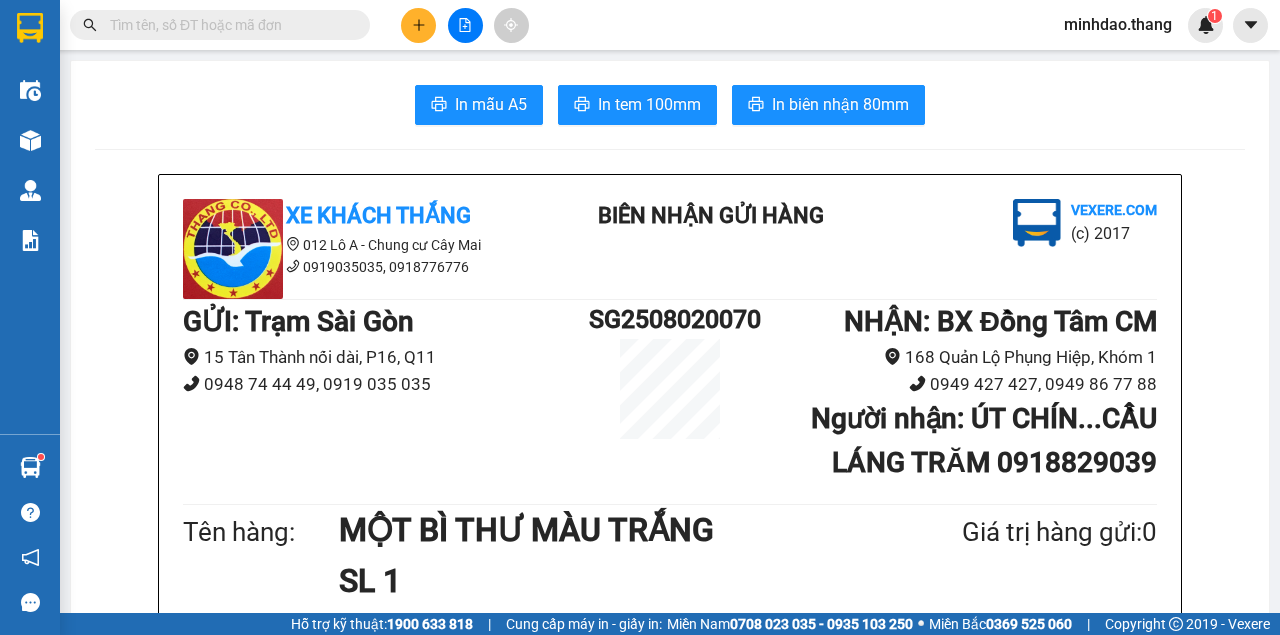 drag, startPoint x: 307, startPoint y: 29, endPoint x: 275, endPoint y: 16, distance: 34.539833 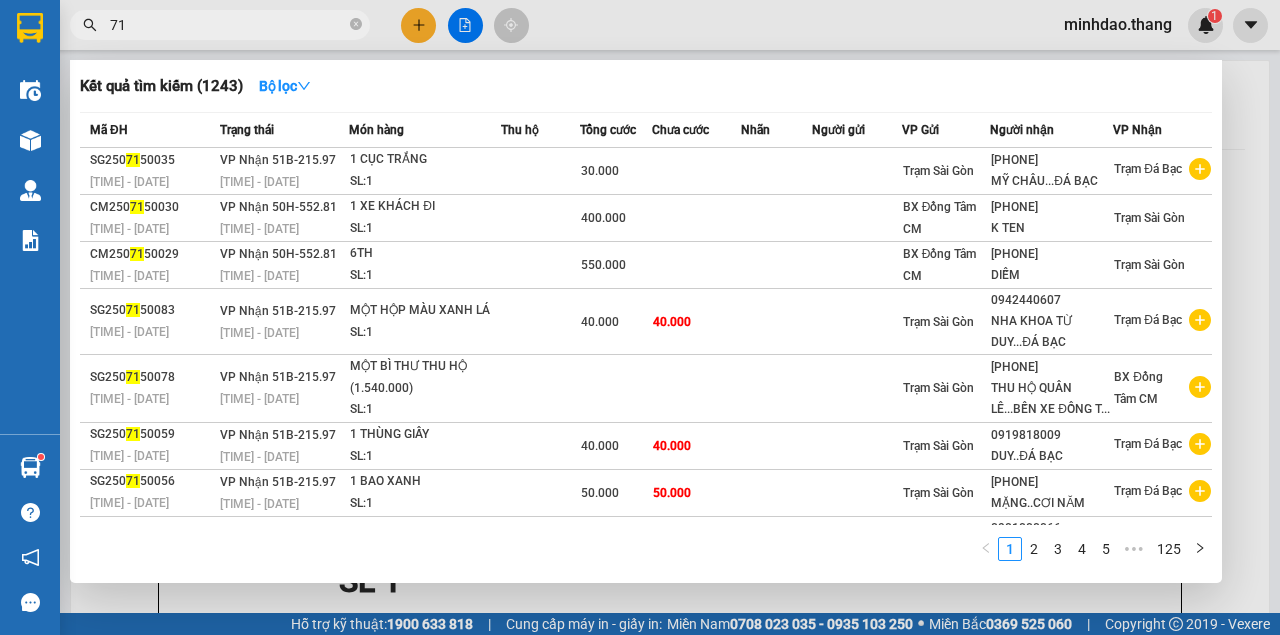 type on "7" 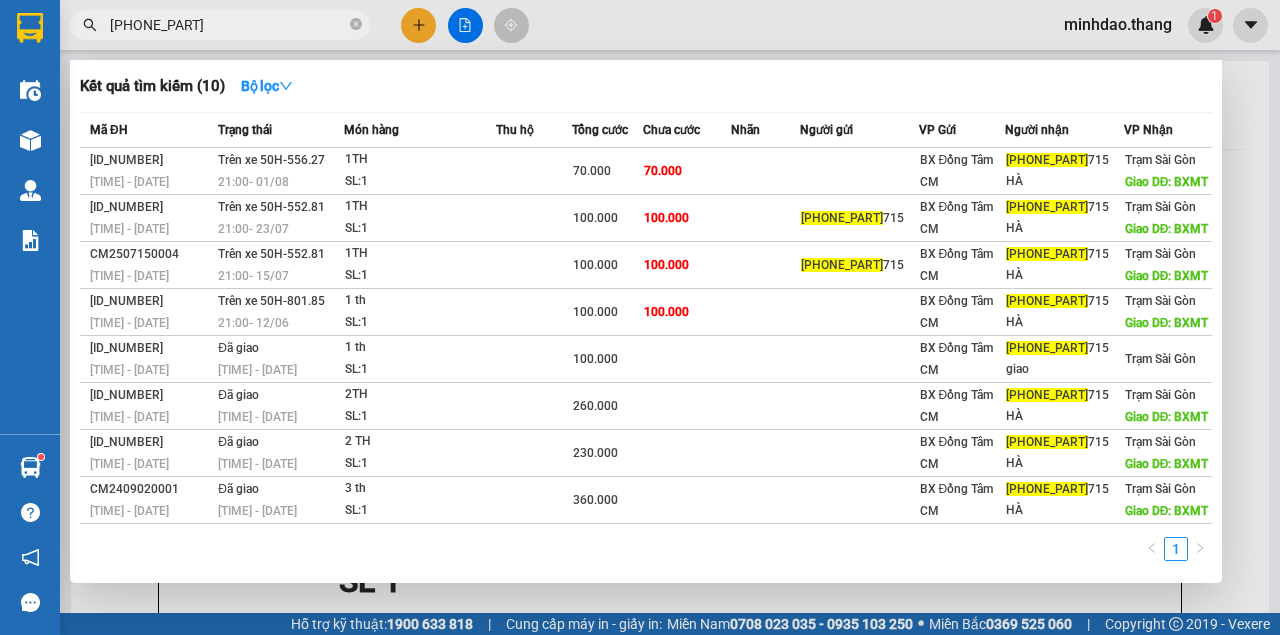 type on "[PHONE_PART]" 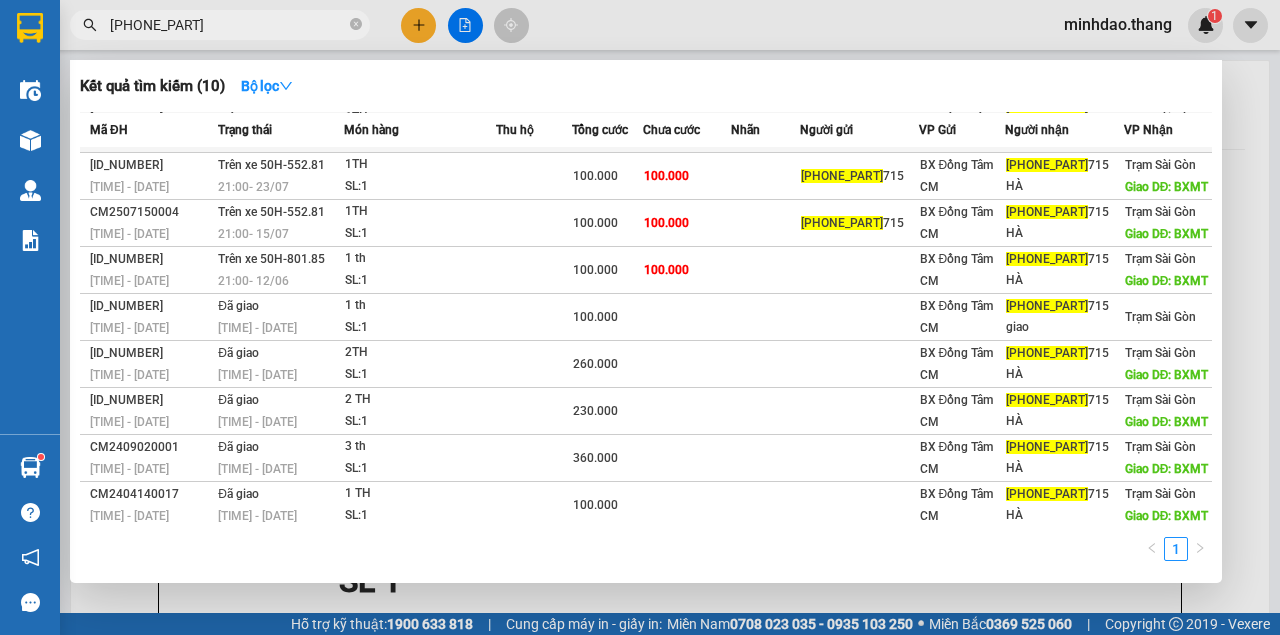 scroll, scrollTop: 0, scrollLeft: 0, axis: both 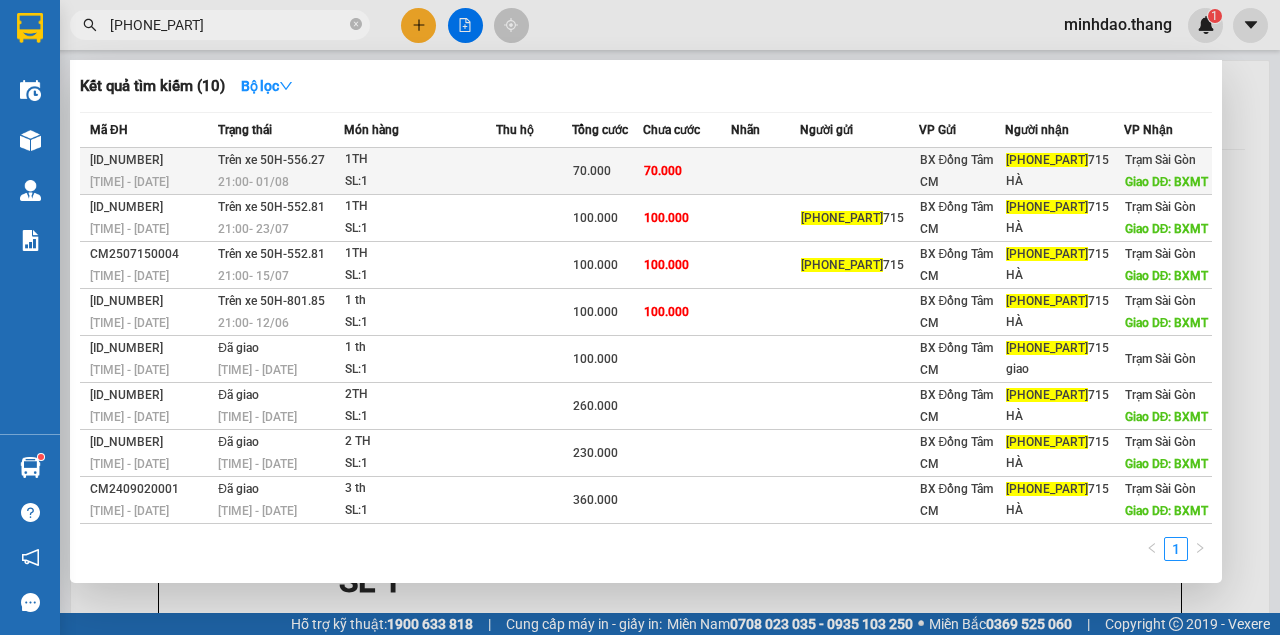 click on "70.000" at bounding box center [687, 171] 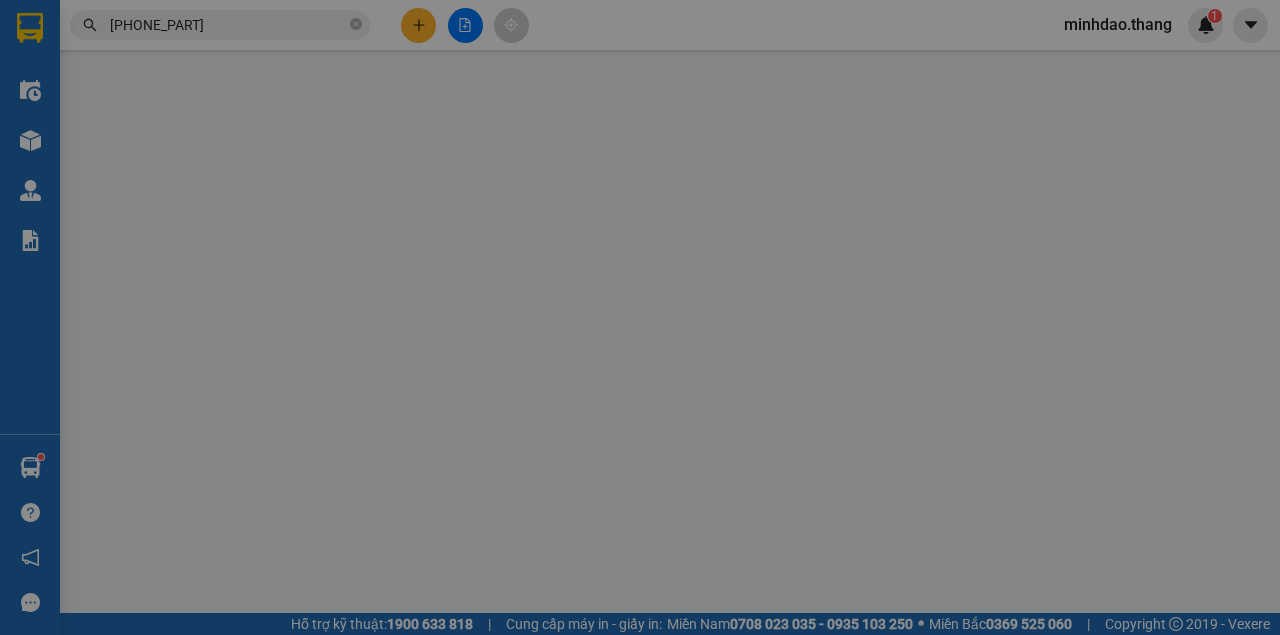 scroll, scrollTop: 88, scrollLeft: 0, axis: vertical 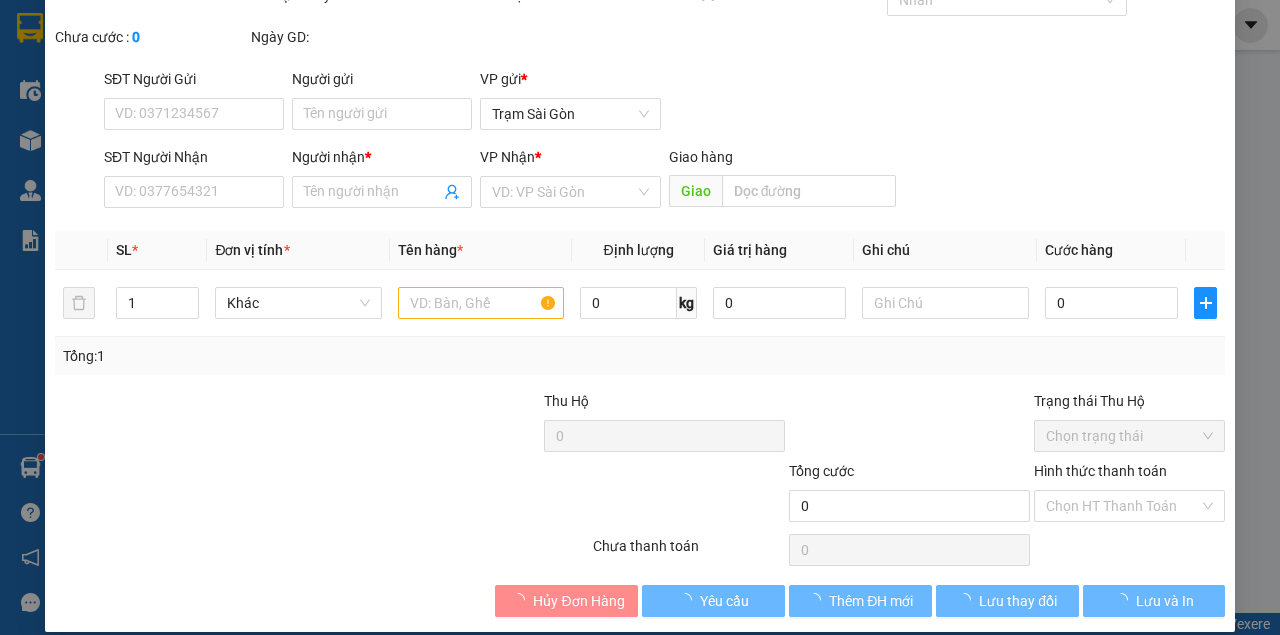 type on "[PHONE]" 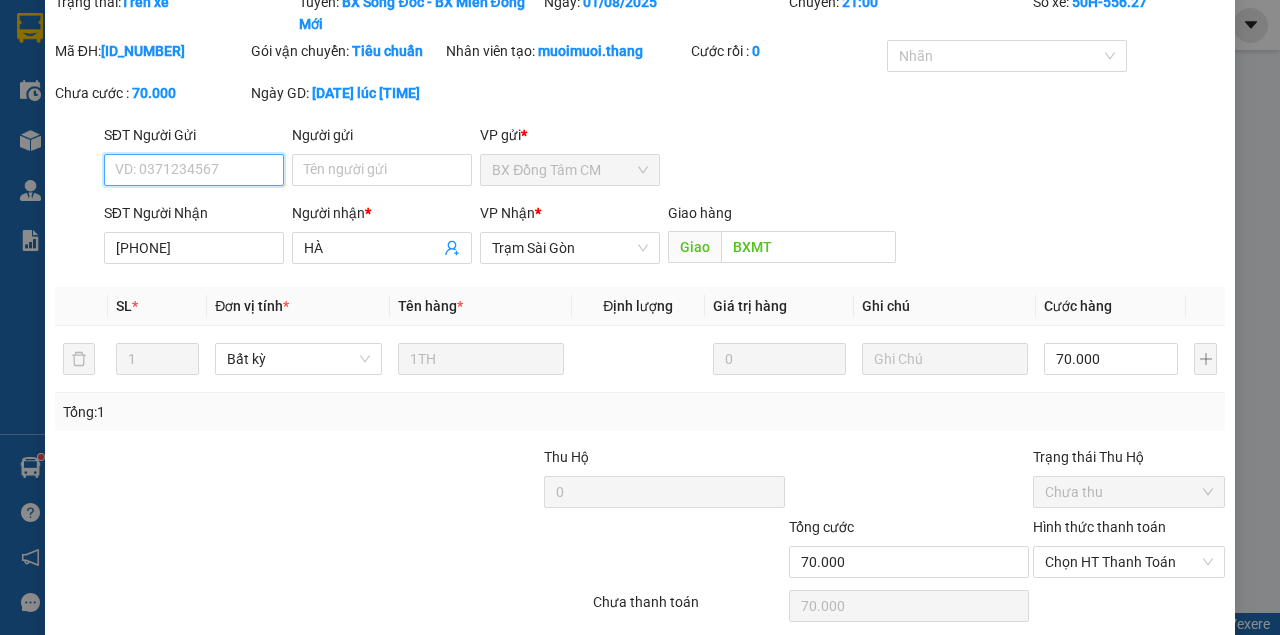 scroll, scrollTop: 178, scrollLeft: 0, axis: vertical 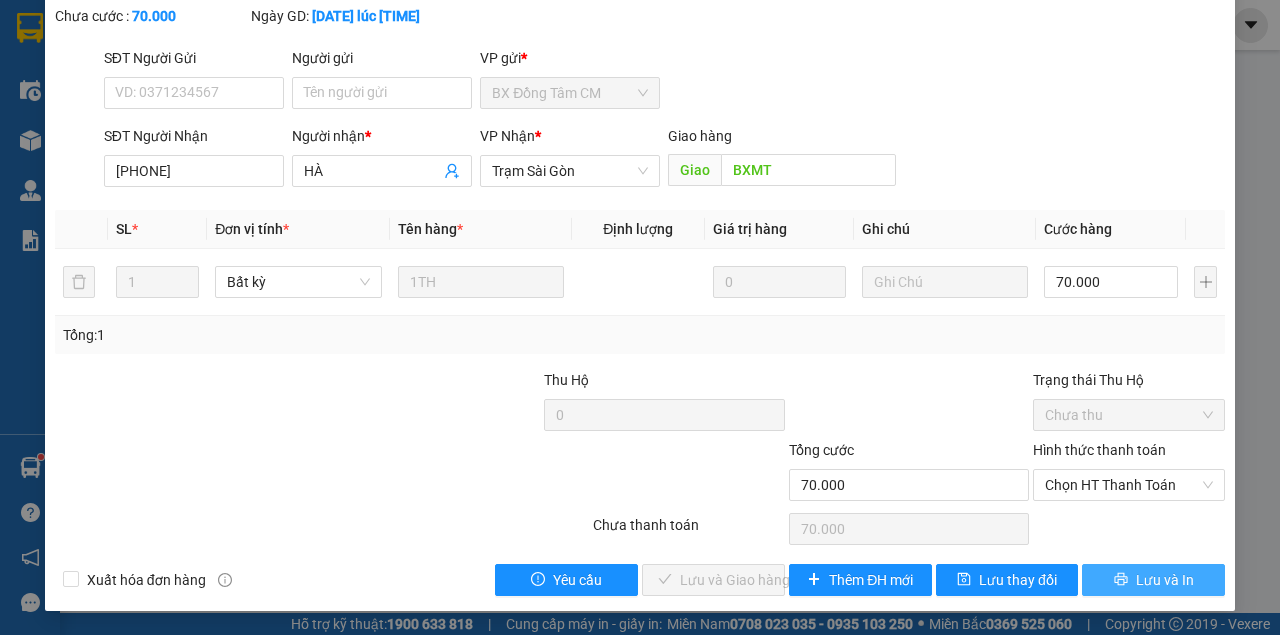 type 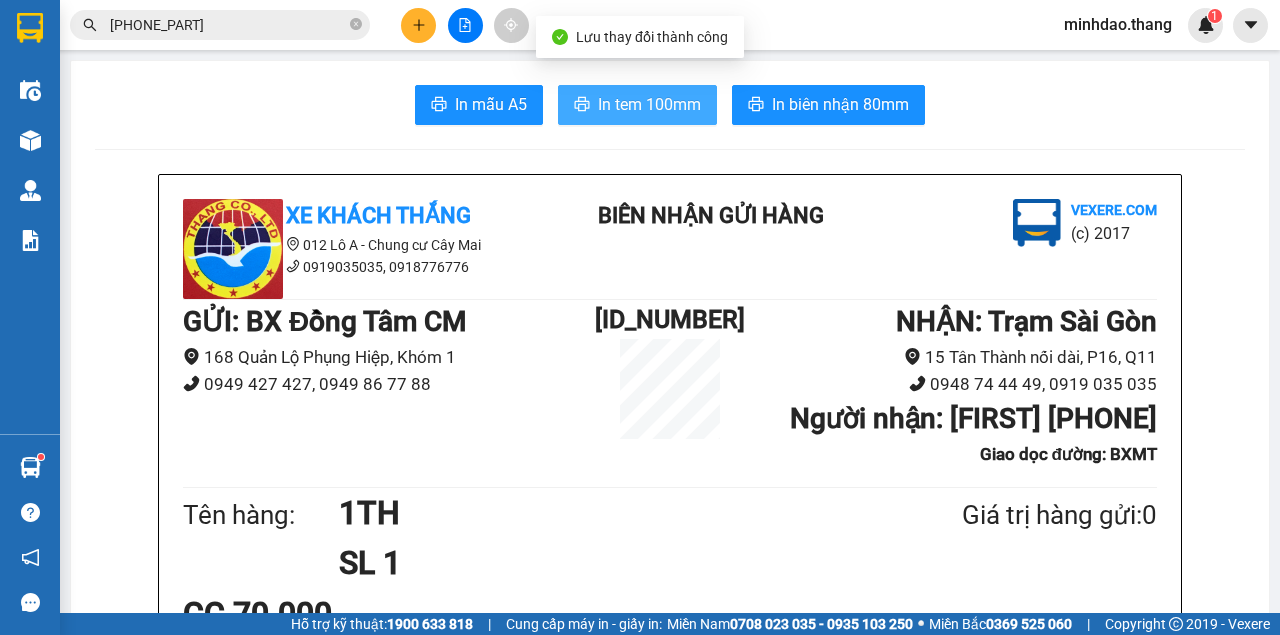 click on "In tem 100mm" at bounding box center [637, 105] 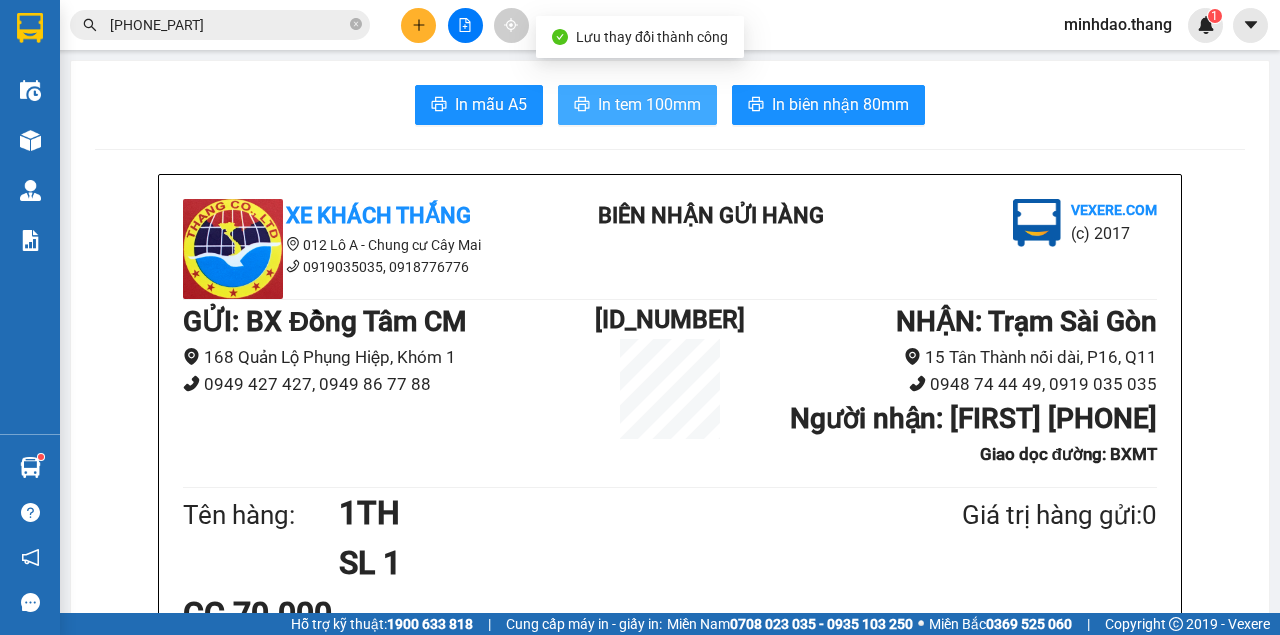 scroll, scrollTop: 466, scrollLeft: 0, axis: vertical 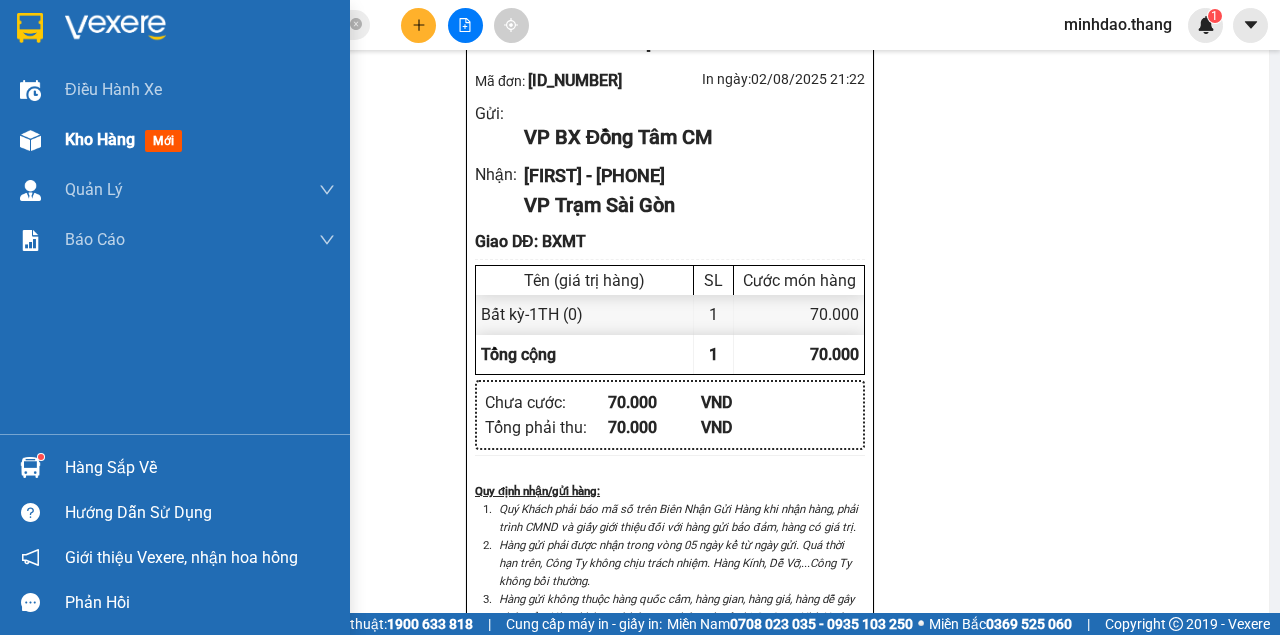 click at bounding box center (30, 140) 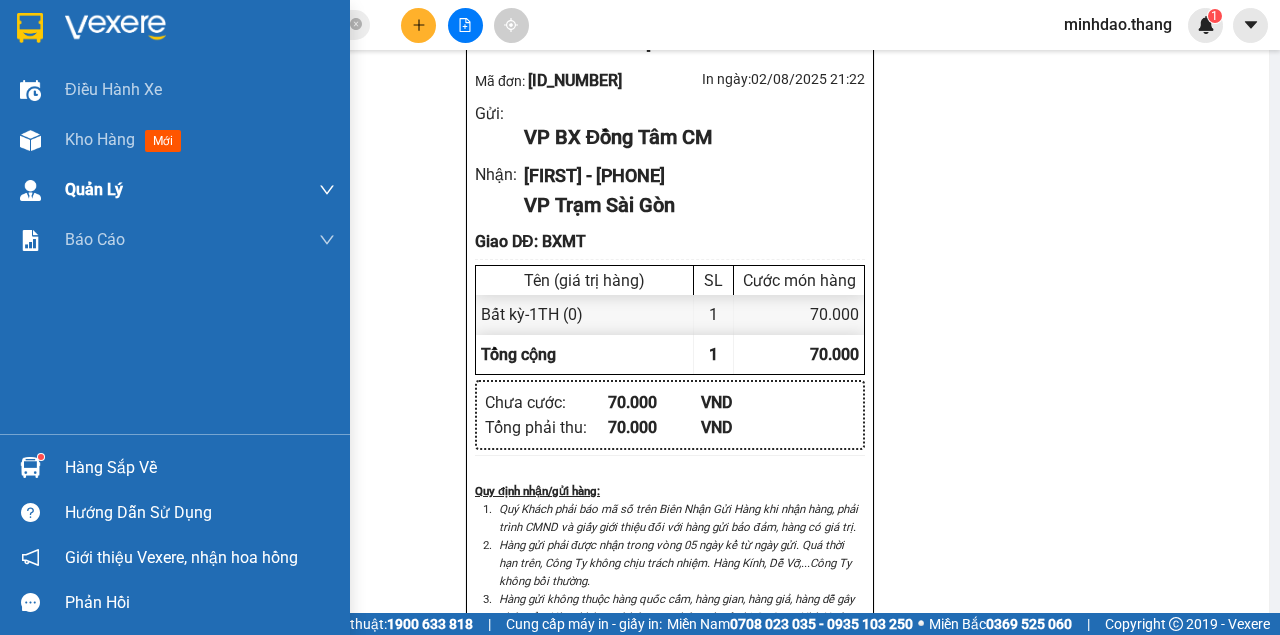 click at bounding box center (30, 140) 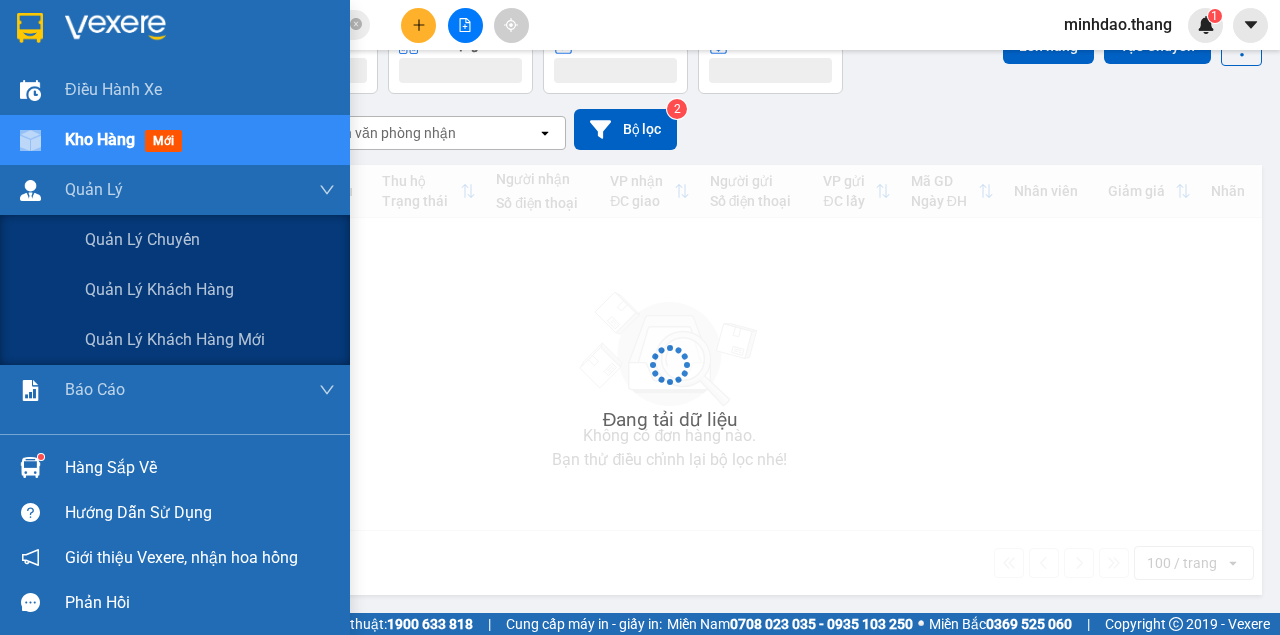 scroll, scrollTop: 0, scrollLeft: 0, axis: both 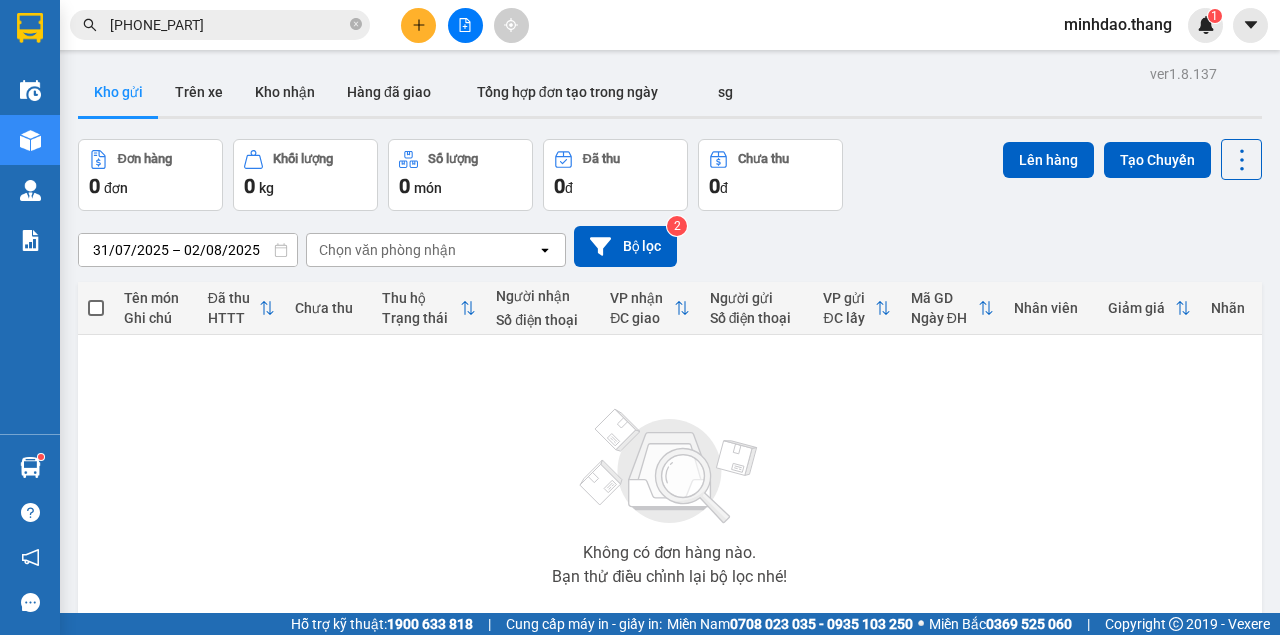 click at bounding box center (465, 25) 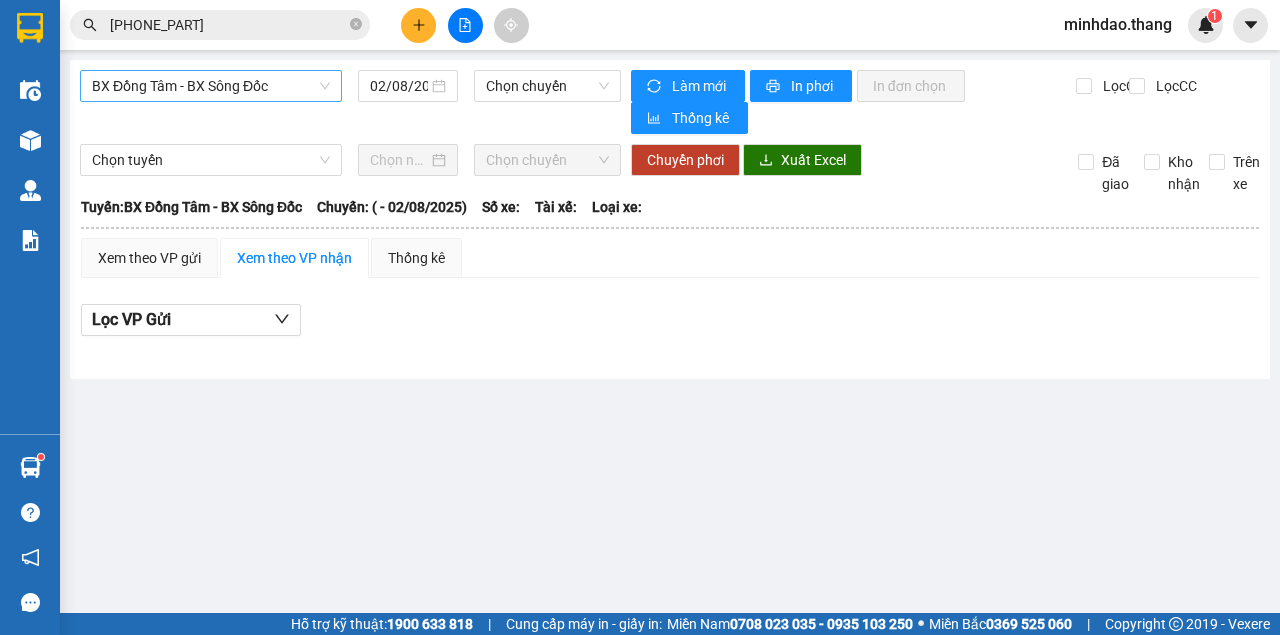 click on "BX Đồng Tâm - BX Sông Đốc" at bounding box center (211, 86) 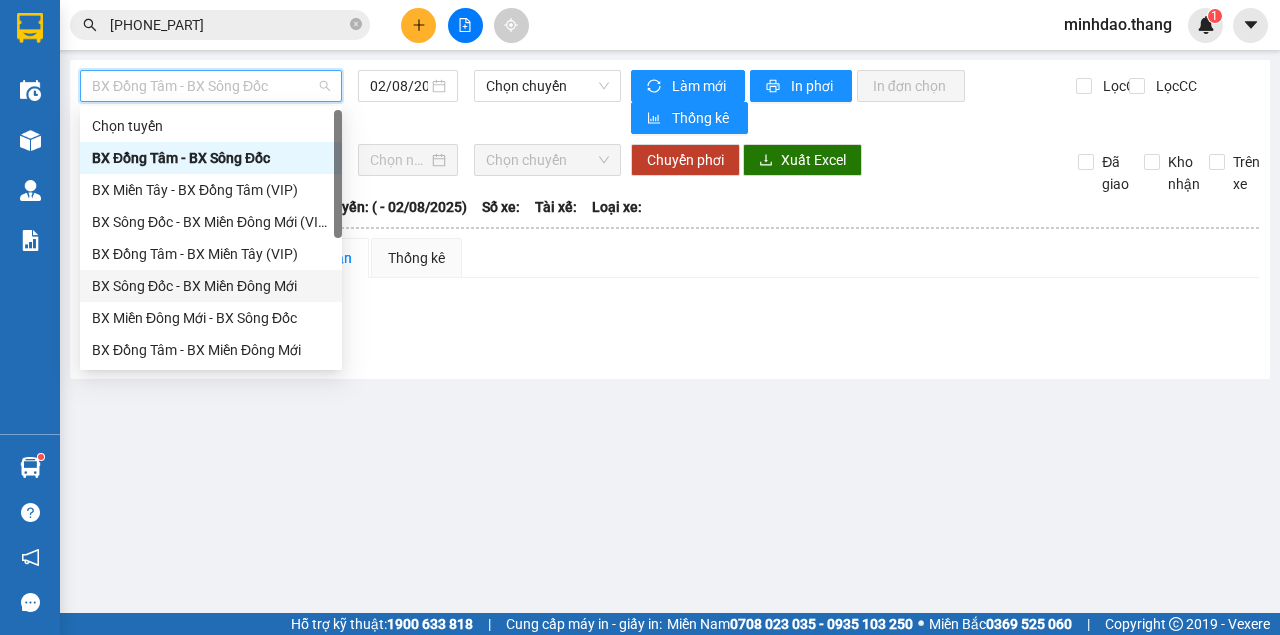 click on "BX Sông Đốc - BX Miền Đông Mới" at bounding box center [211, 286] 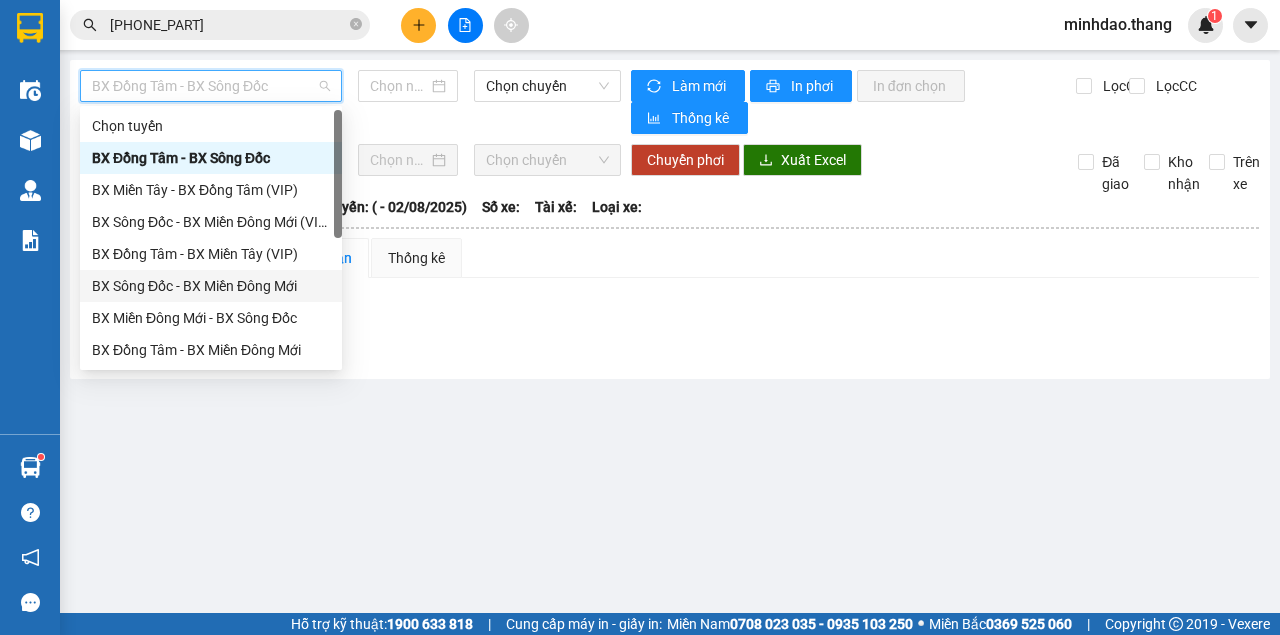 type on "02/08/2025" 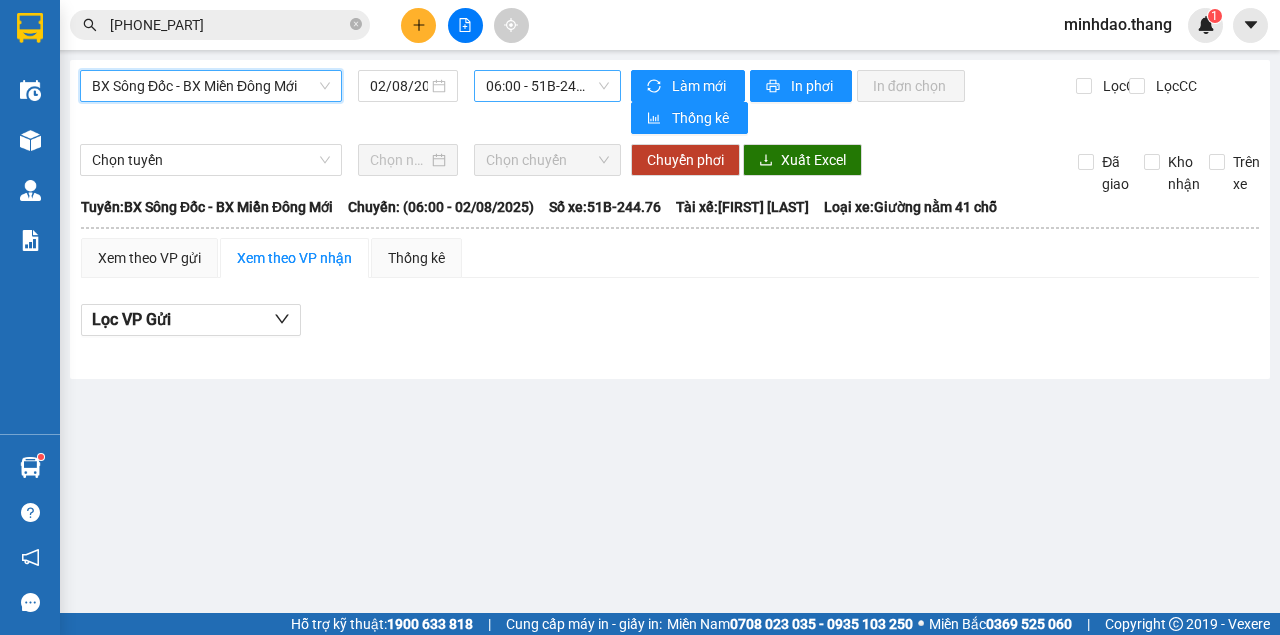 click on "06:00     - 51B-244.76" at bounding box center [547, 86] 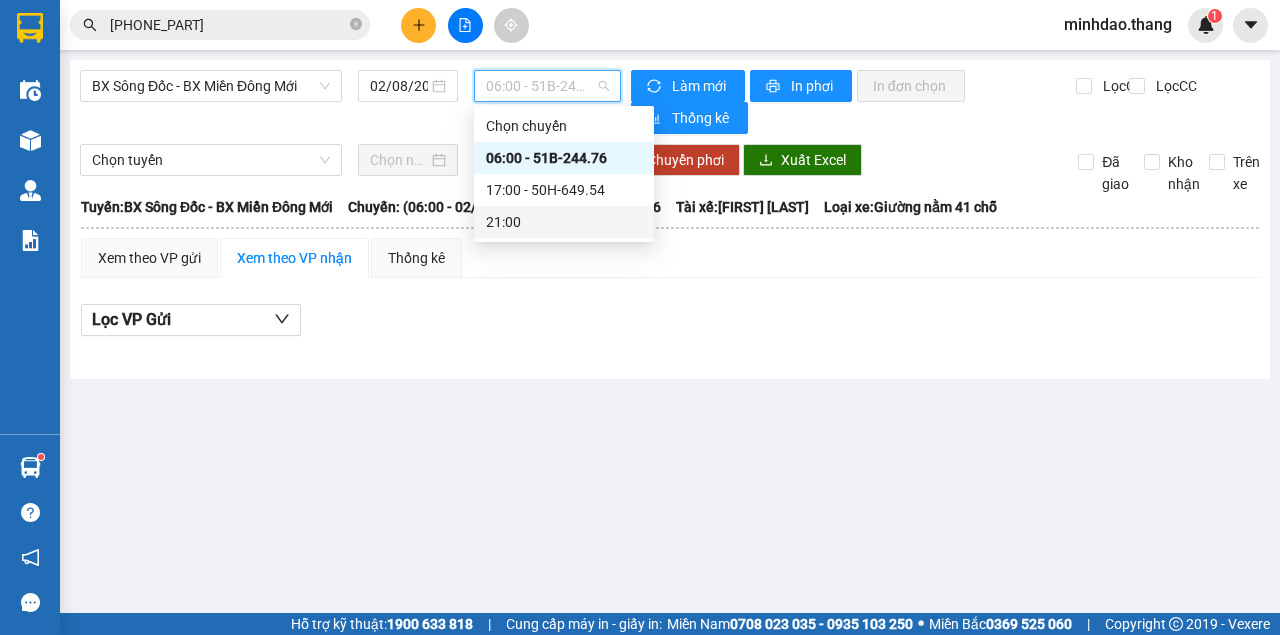 click on "21:00" at bounding box center [564, 222] 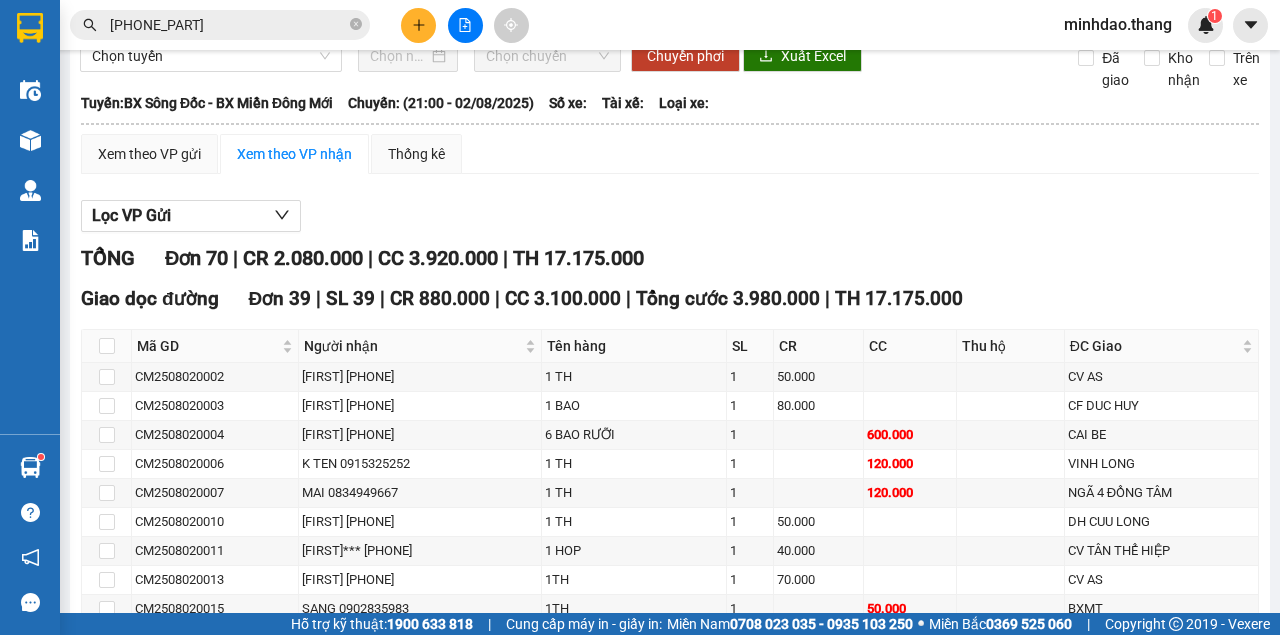 scroll, scrollTop: 0, scrollLeft: 0, axis: both 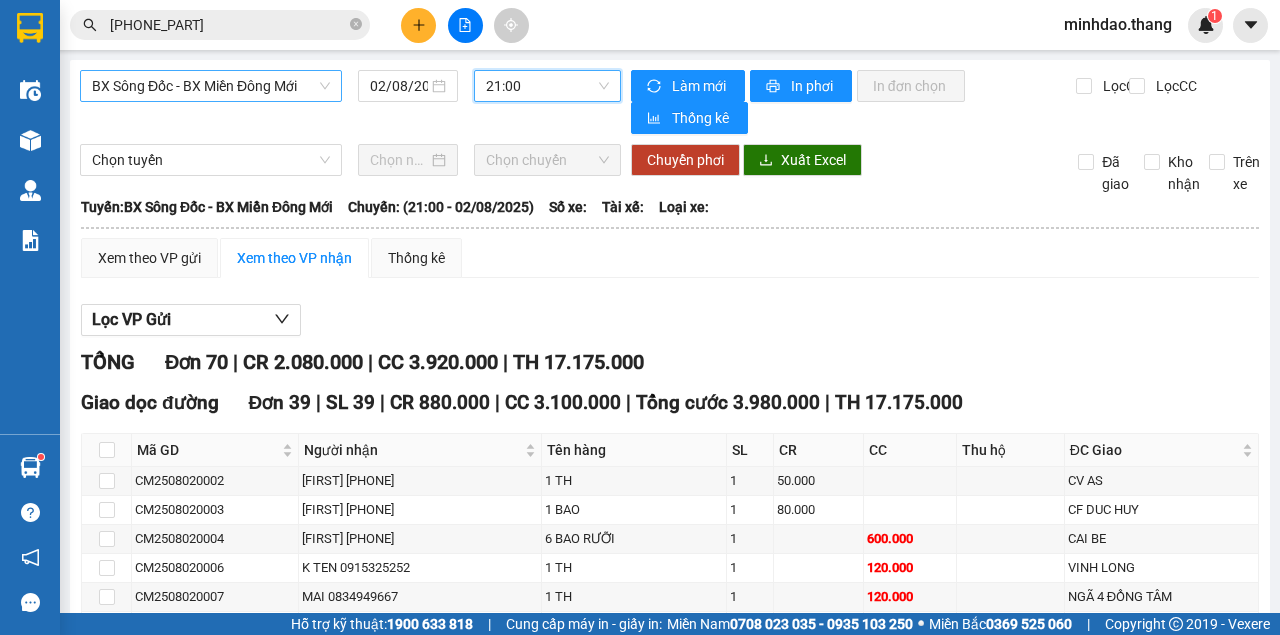 click on "BX Sông Đốc - BX Miền Đông Mới" at bounding box center (211, 86) 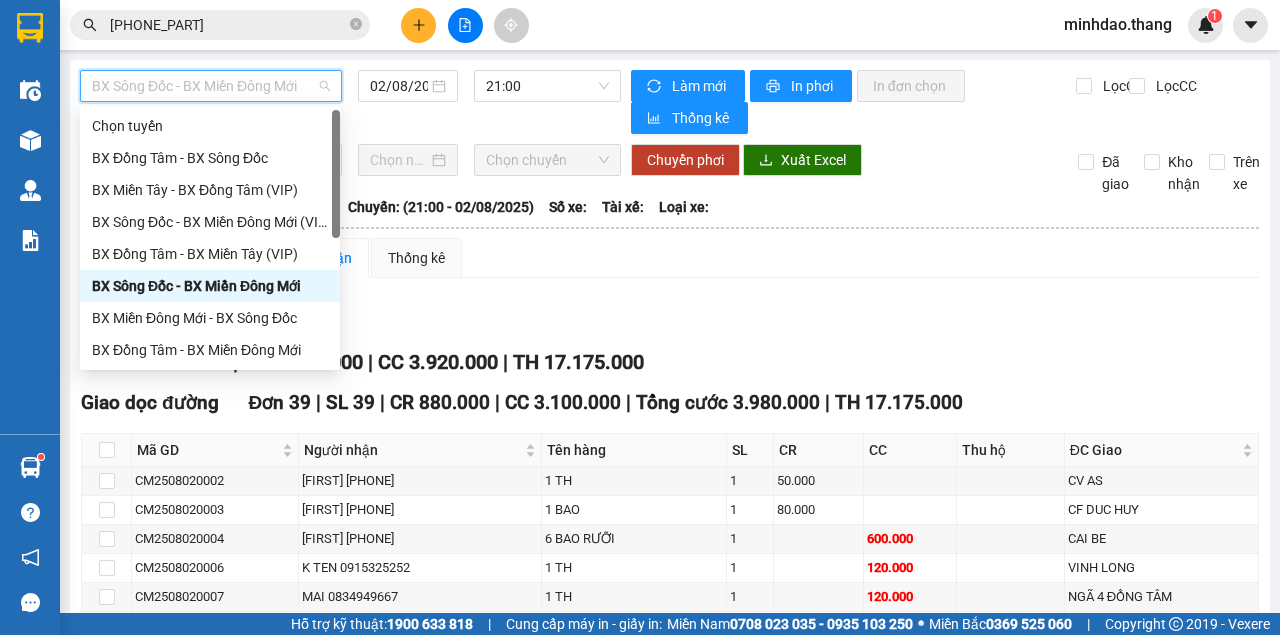 scroll, scrollTop: 192, scrollLeft: 0, axis: vertical 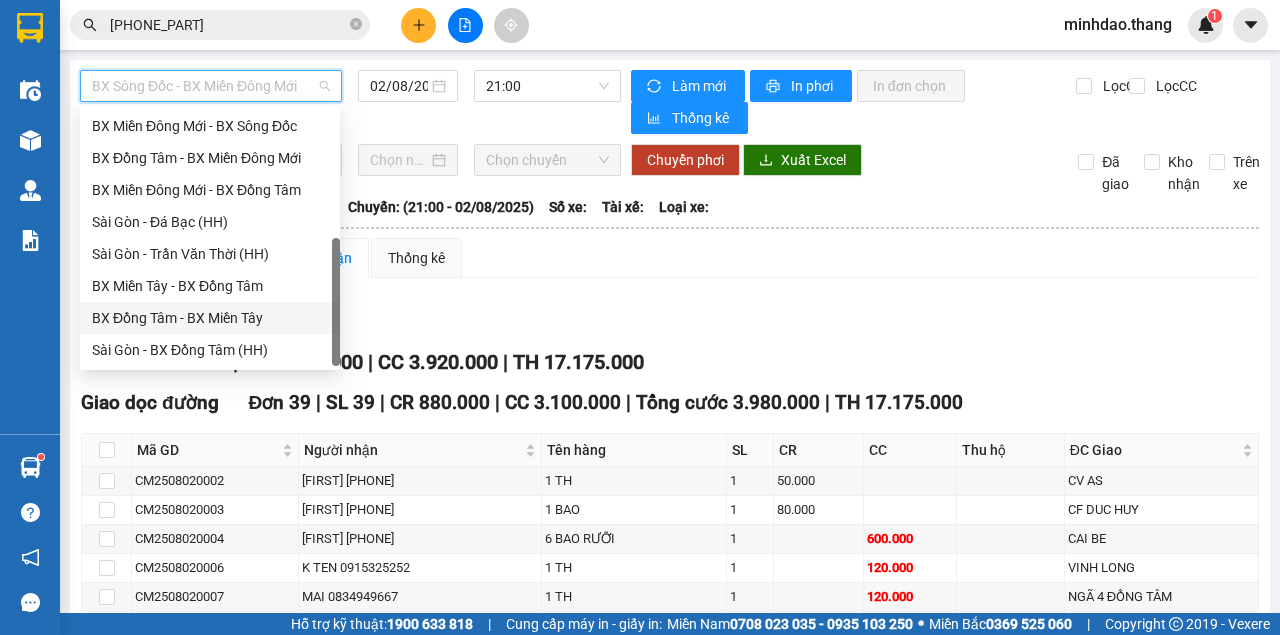 click on "BX Đồng Tâm - BX Miền Tây" at bounding box center [210, 318] 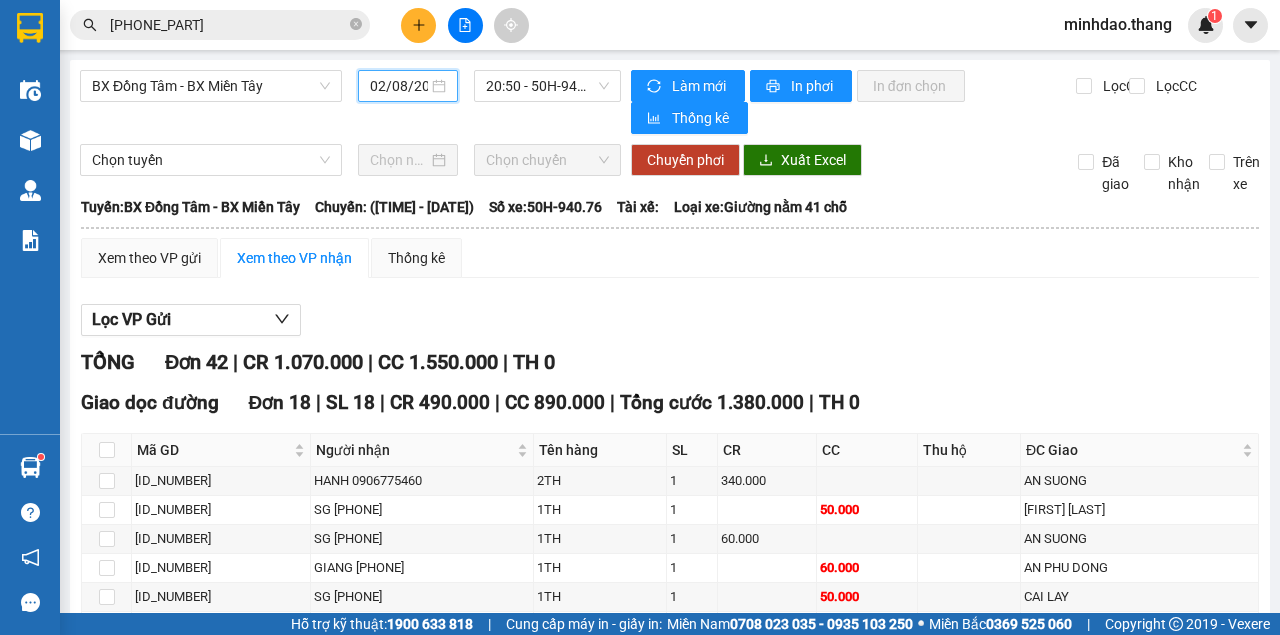 drag, startPoint x: 402, startPoint y: 87, endPoint x: 452, endPoint y: 188, distance: 112.698715 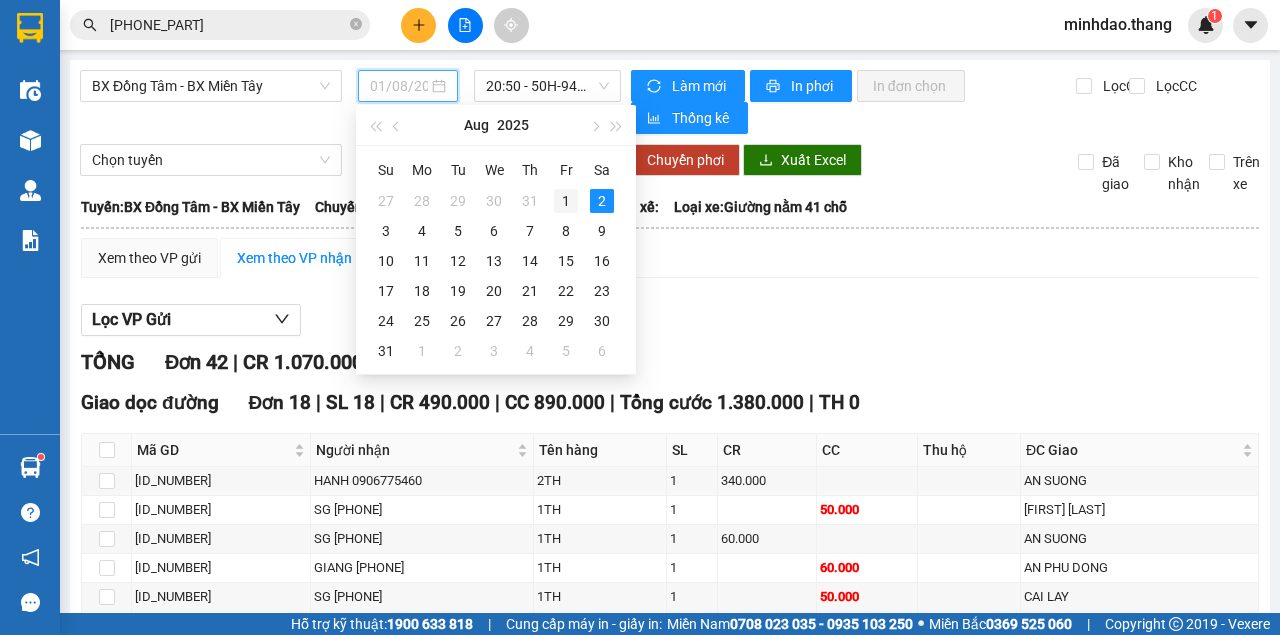 click on "1" at bounding box center [566, 201] 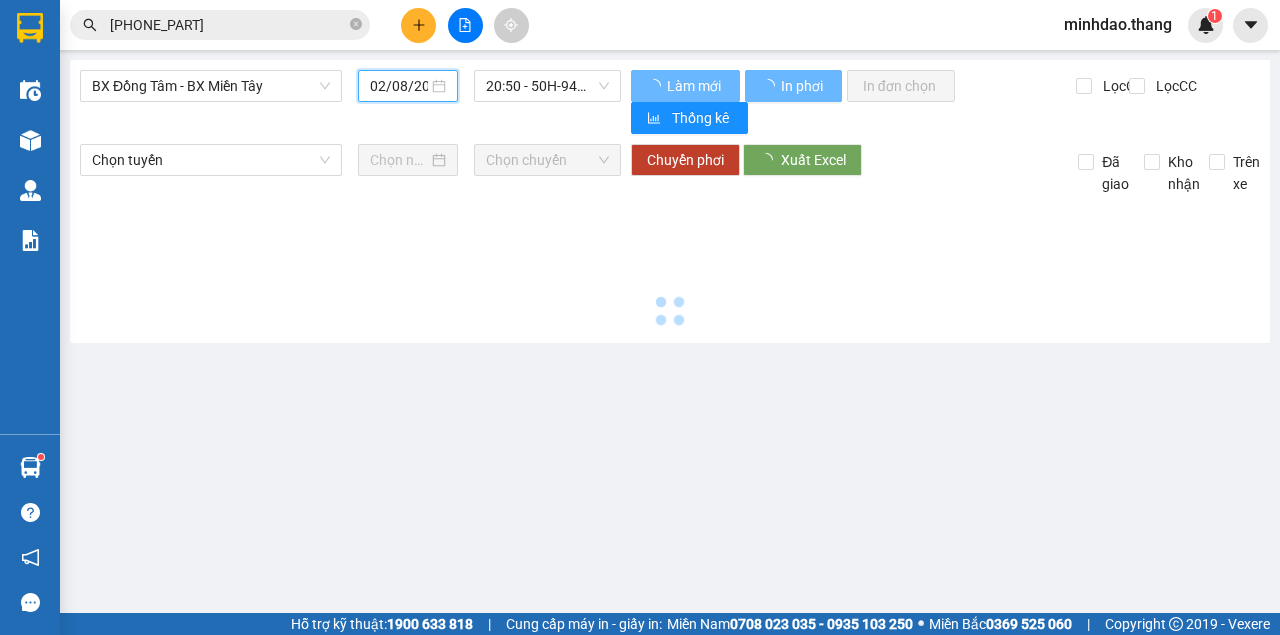 type on "01/08/2025" 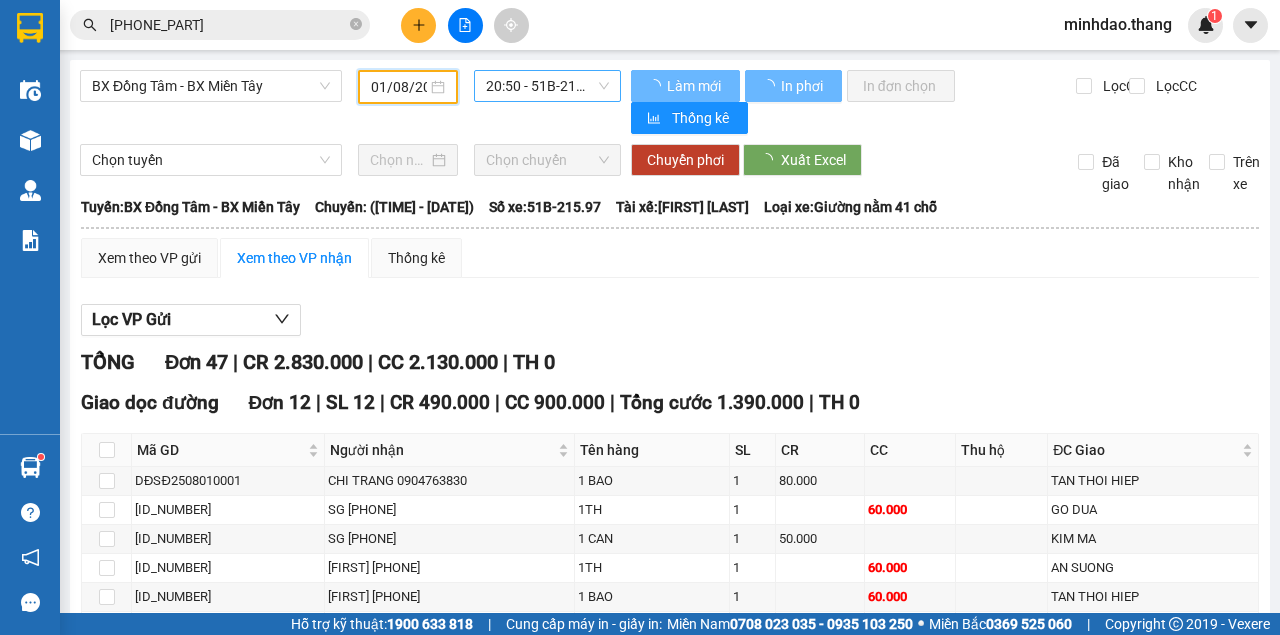 click on "20:50     - 51B-215.97" at bounding box center (547, 86) 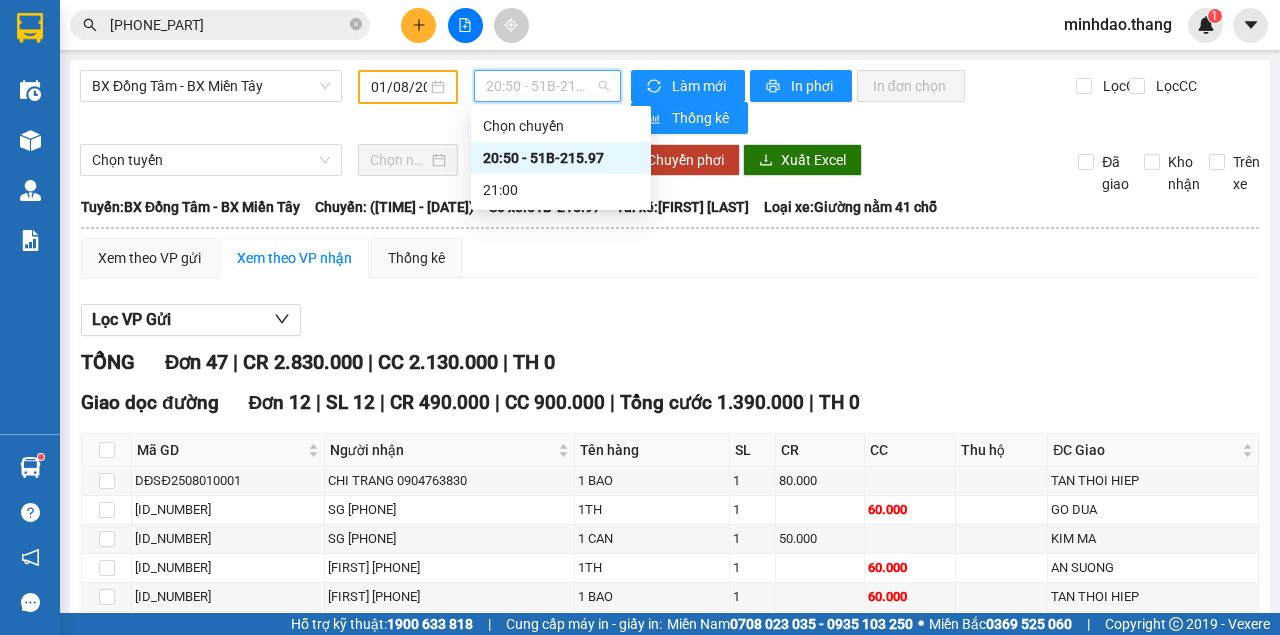 click on "20:50     - 51B-215.97" at bounding box center [561, 158] 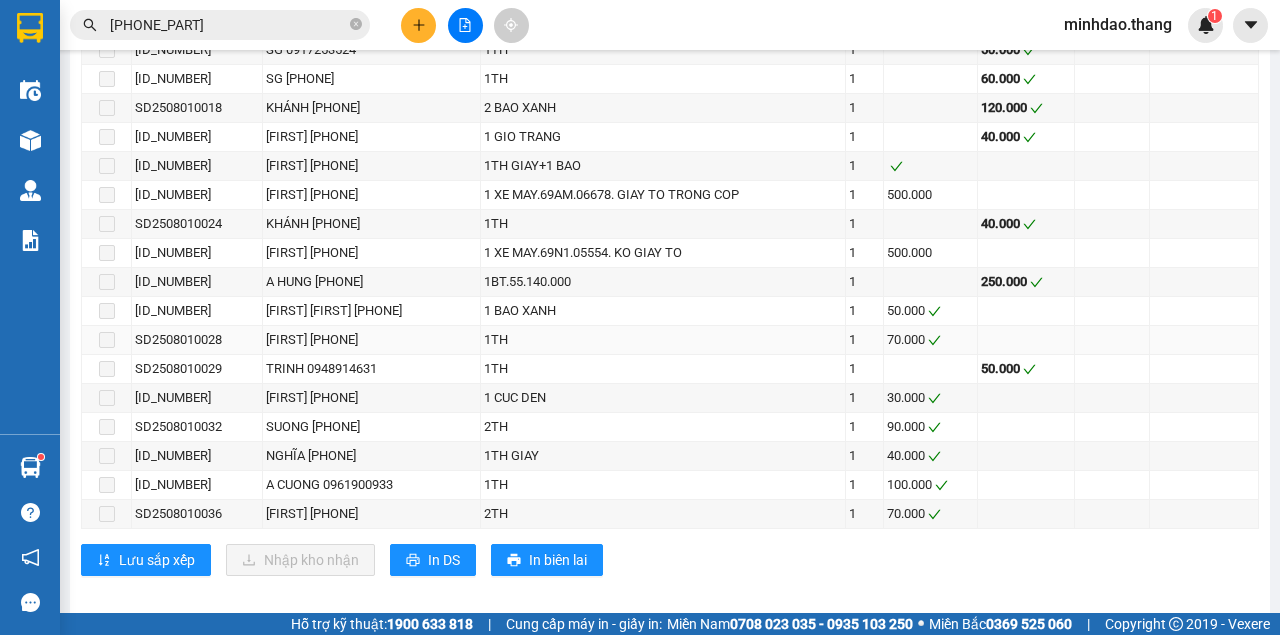 scroll, scrollTop: 1052, scrollLeft: 0, axis: vertical 